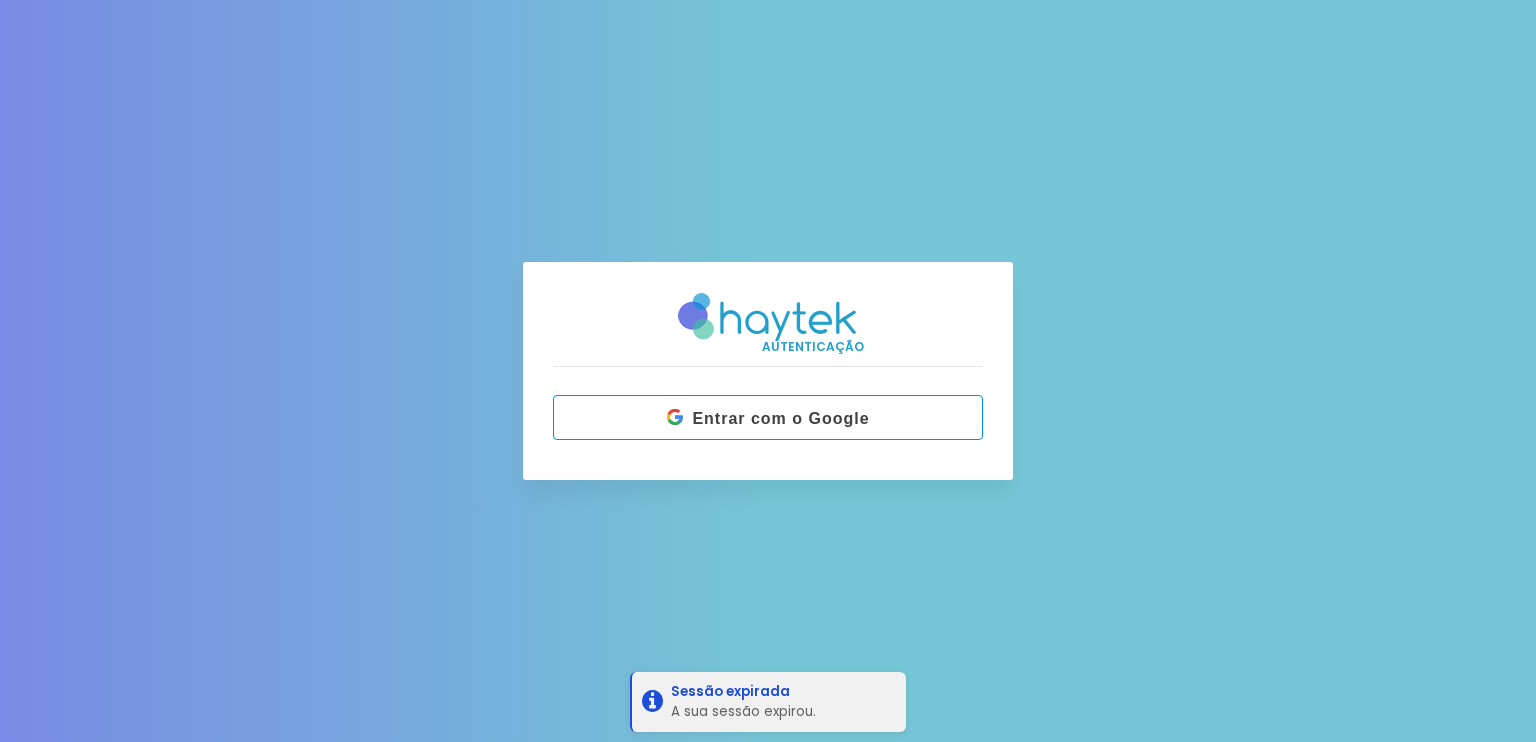 scroll, scrollTop: 0, scrollLeft: 0, axis: both 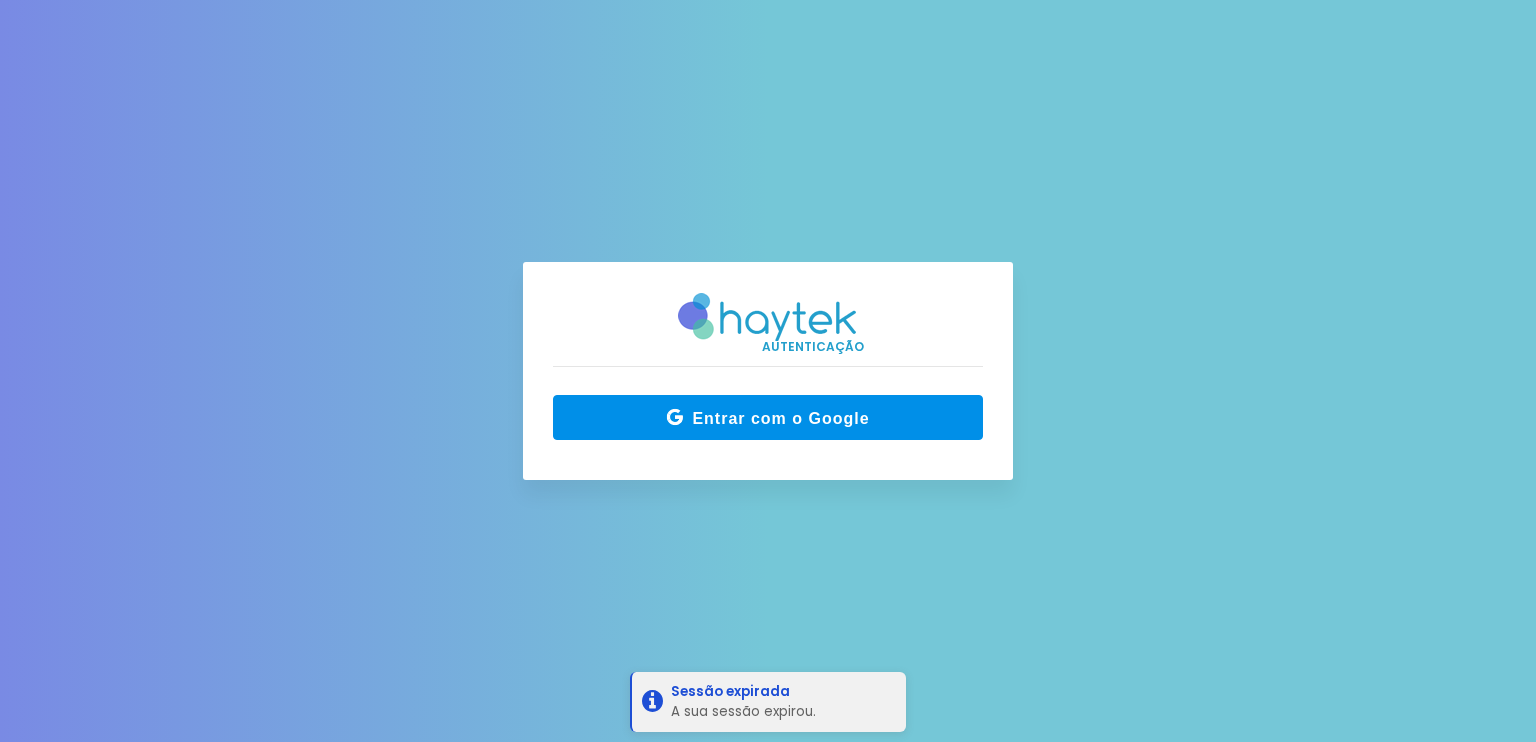 click on "Entrar com o Google" at bounding box center [776, 418] 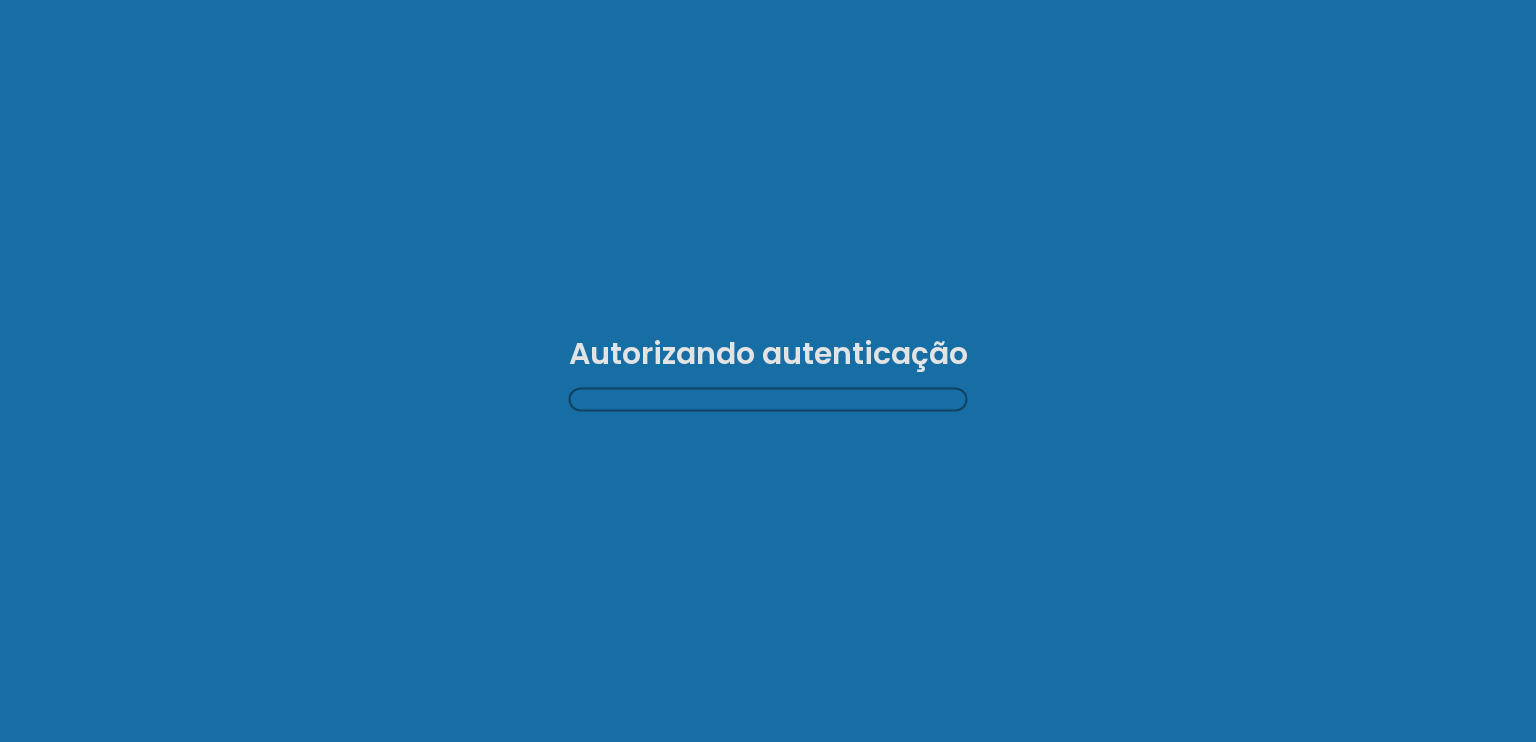 scroll, scrollTop: 0, scrollLeft: 0, axis: both 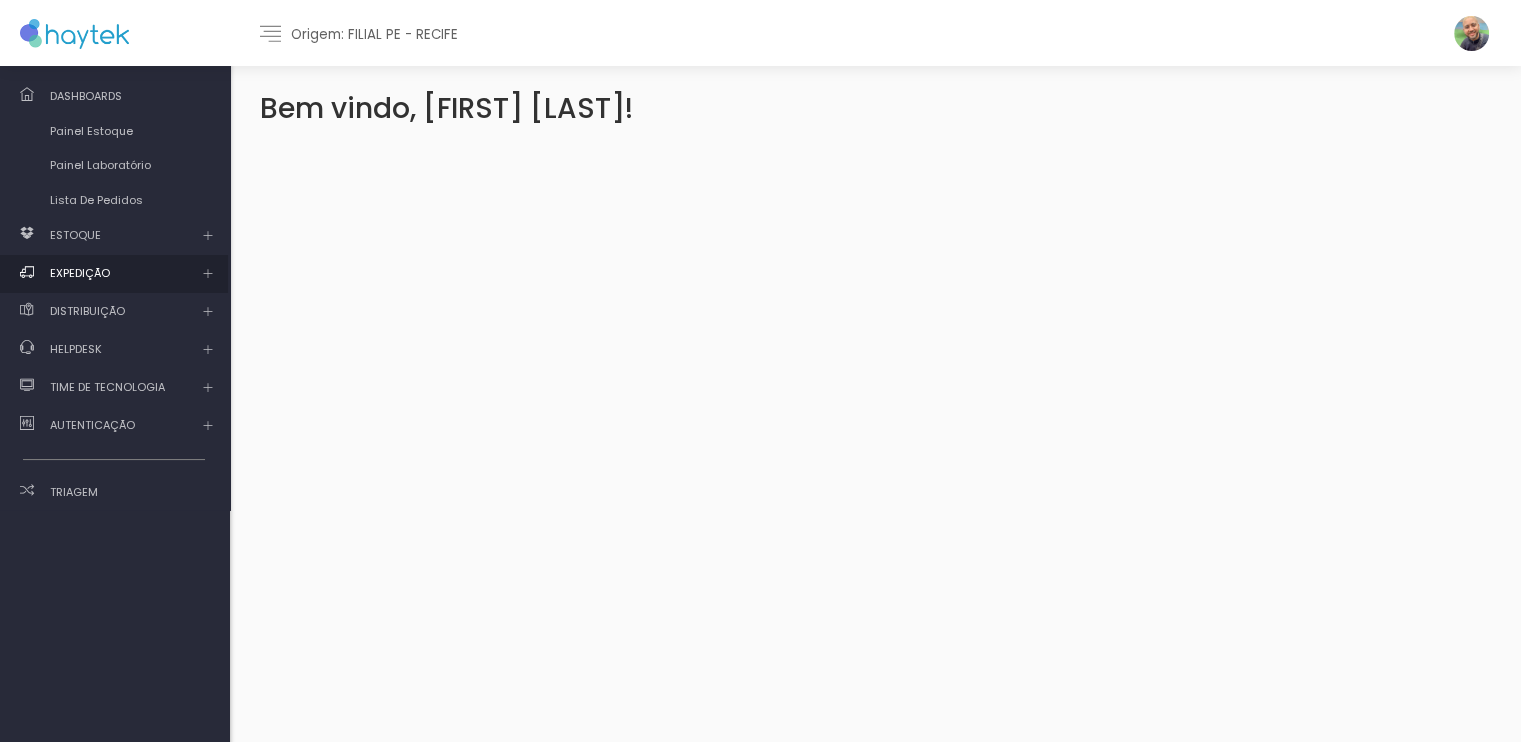 click on "EXPEDIÇÃO" at bounding box center [75, 235] 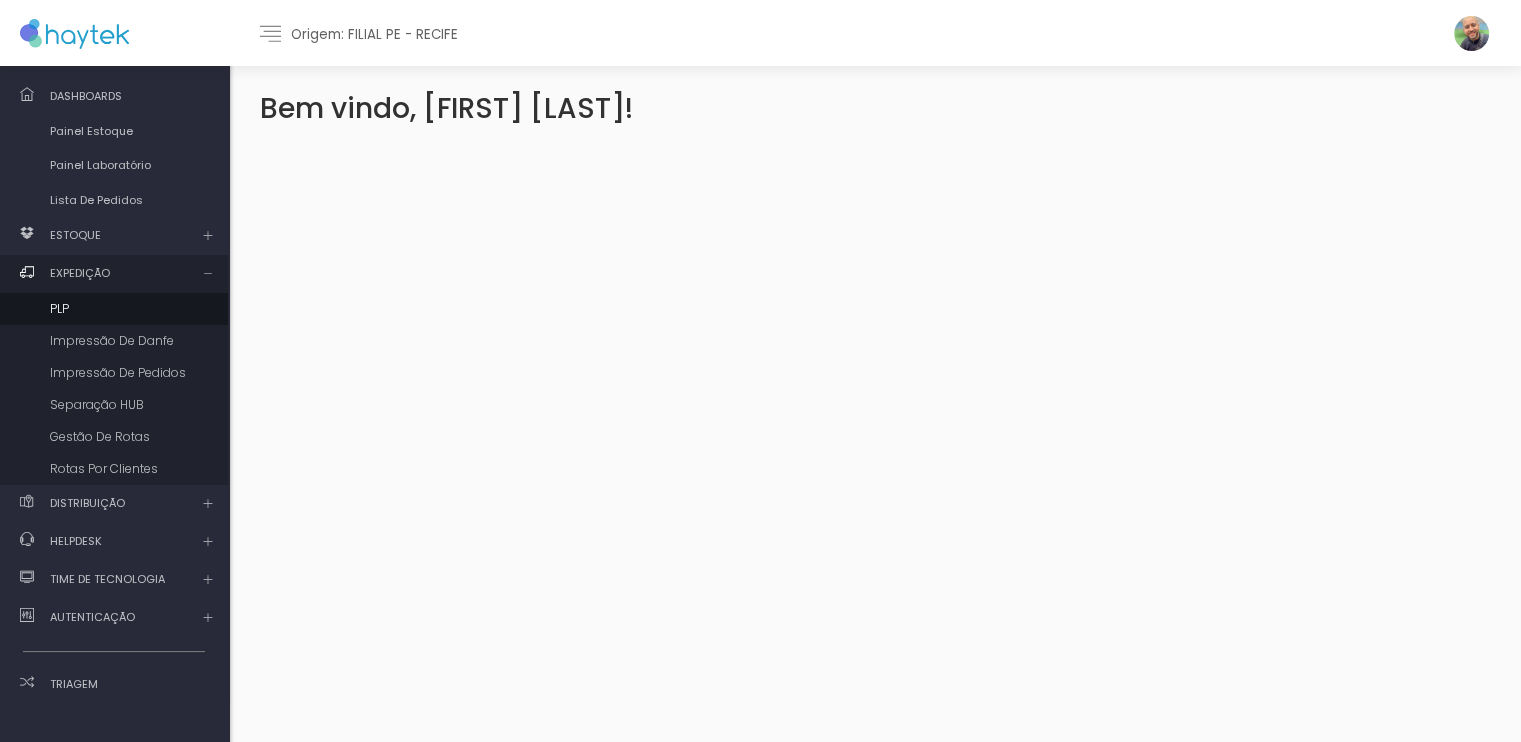 click on "PLP" at bounding box center (114, 309) 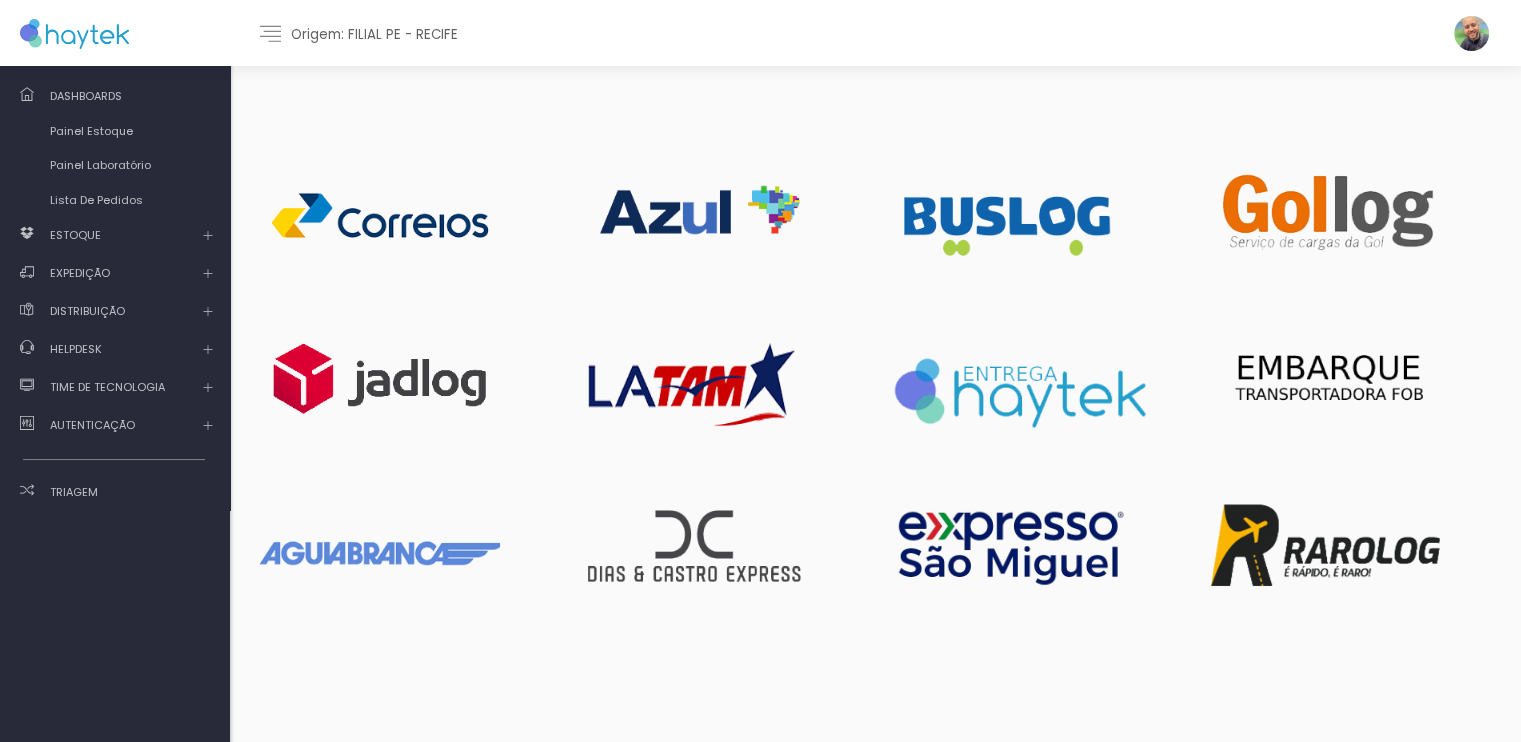 click at bounding box center [380, 216] 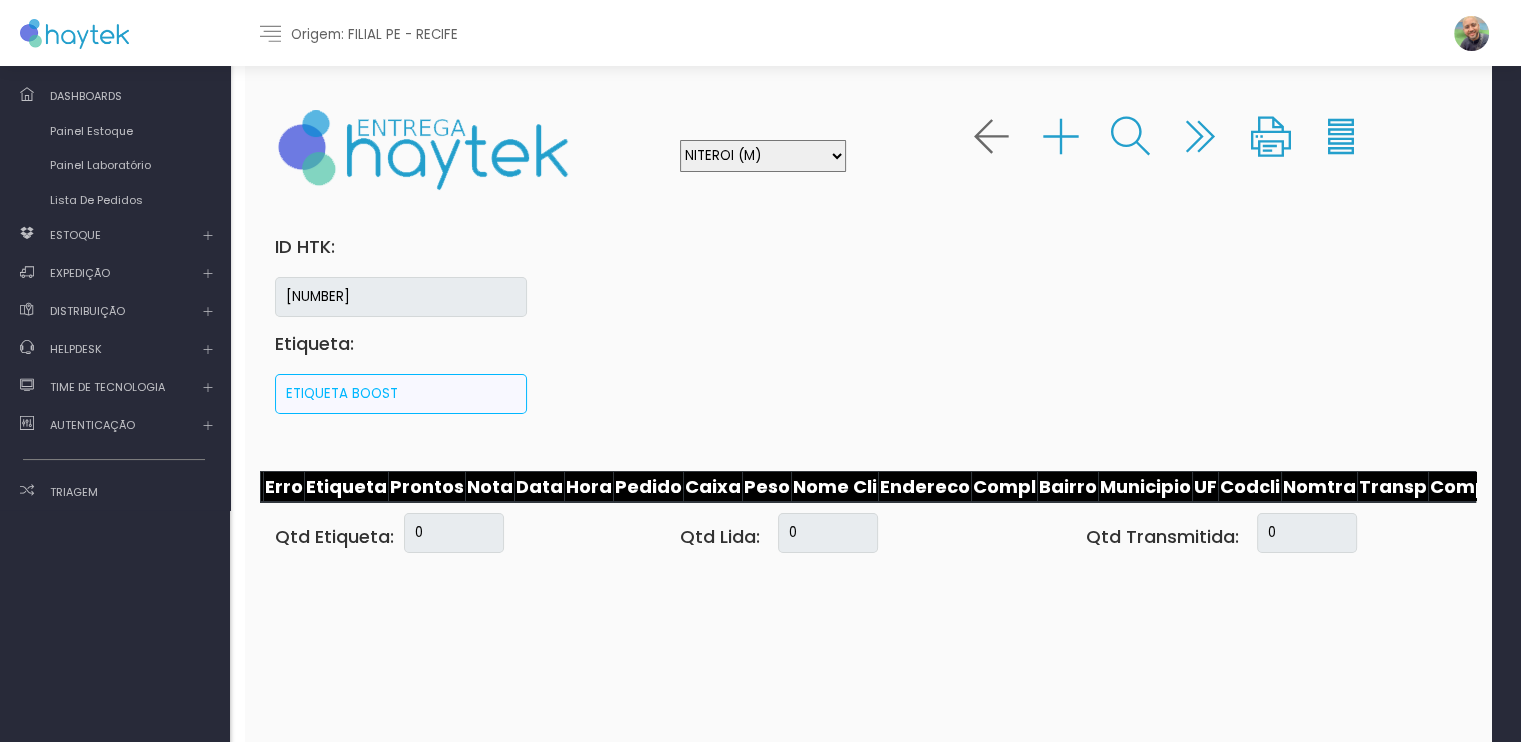 click on "NITEROI (M) BARRA (M) SG (M) NI (M) SEM ROTA TIJUCA (M) MADU (M) ILHA (M) IPANEMA (M) JPA (M) ITABORAI (M) SUCESSO (M) CENTRO (M) CENTRO REC ZONA NORTE REC COPA (T) PRAZERES + CAJUEIRO ZONA SUL REC CG (M) ICARAI (M) CATETE (T) PETROPOLIS (N) VILA ISABEL (M) MARICÁ (N) PALHOÇA FLORIPA SJM (M) MACACU (N) RIO BONITO (N) CAXIAS (M) ZEREZES (M) MEIER (M) CASIMIRO (T/S) NORTE ITAGUAI" at bounding box center (763, 156) 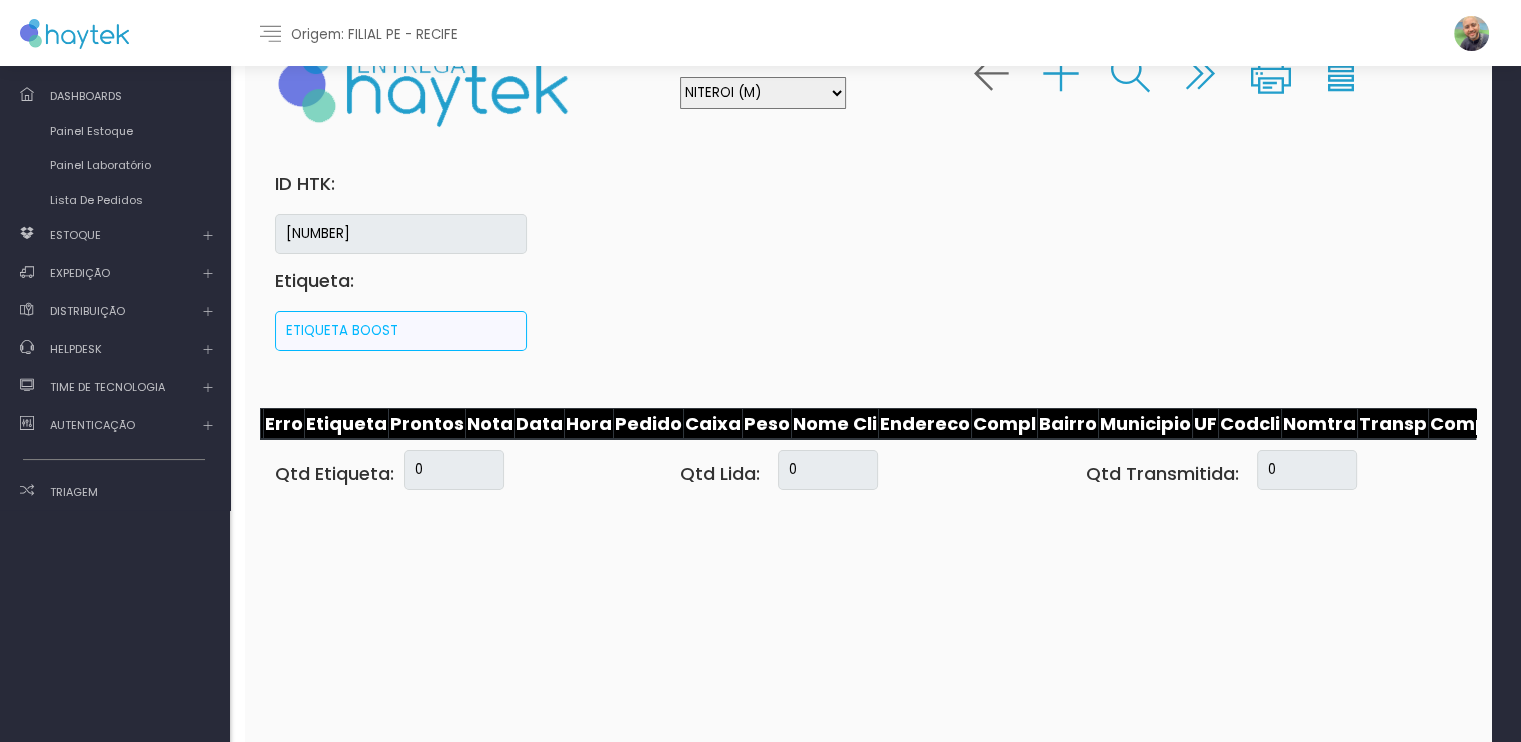scroll, scrollTop: 65, scrollLeft: 0, axis: vertical 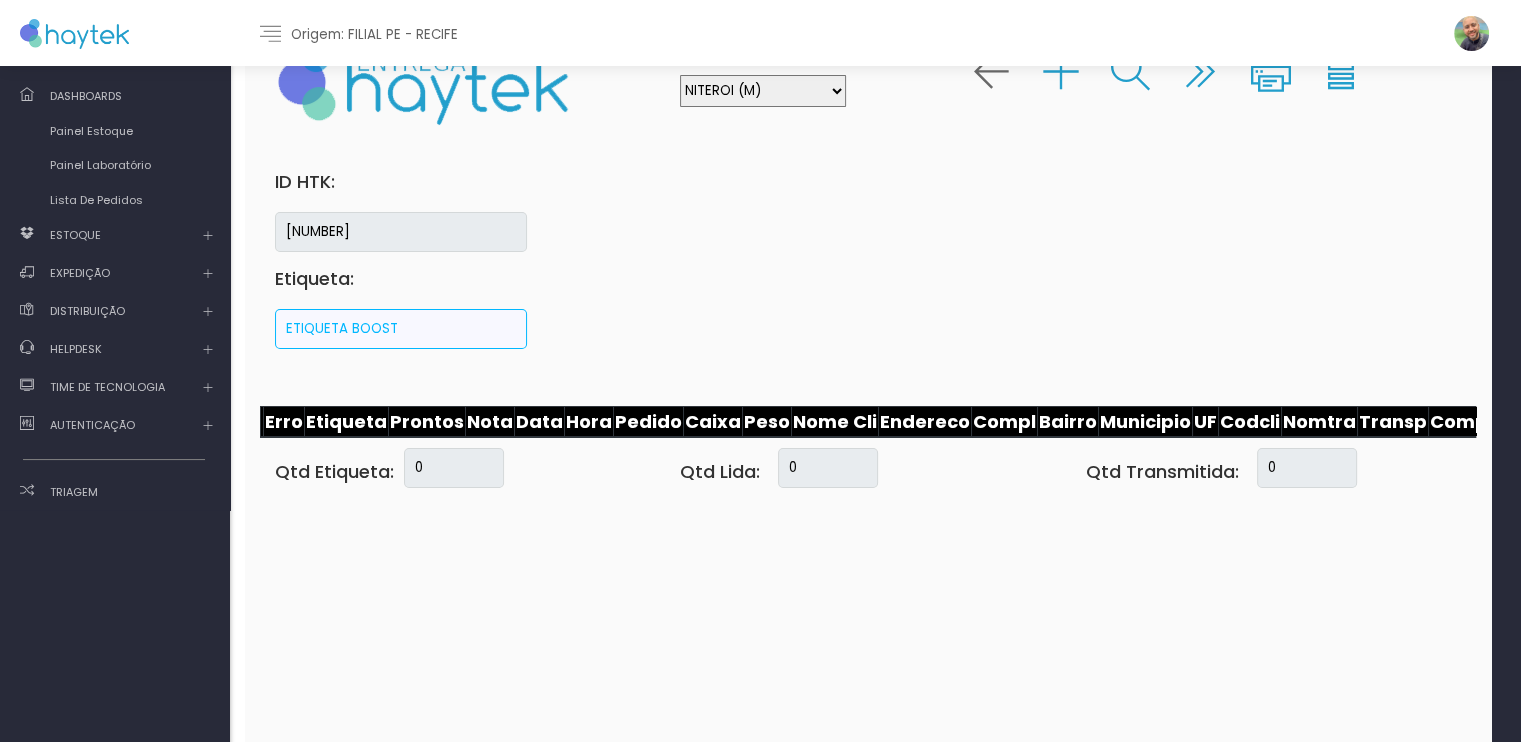 click on "NITEROI (M) BARRA (M) SG (M) NI (M) SEM ROTA TIJUCA (M) MADU (M) ILHA (M) IPANEMA (M) JPA (M) ITABORAI (M) SUCESSO (M) CENTRO (M) CENTRO REC ZONA NORTE REC COPA (T) PRAZERES + CAJUEIRO ZONA SUL REC CG (M) ICARAI (M) CATETE (T) PETROPOLIS (N) VILA ISABEL (M) MARICÁ (N) PALHOÇA FLORIPA SJM (M) MACACU (N) RIO BONITO (N) CAXIAS (M) ZEREZES (M) MEIER (M) CASIMIRO (T/S) NORTE ITAGUAI" at bounding box center [763, 91] 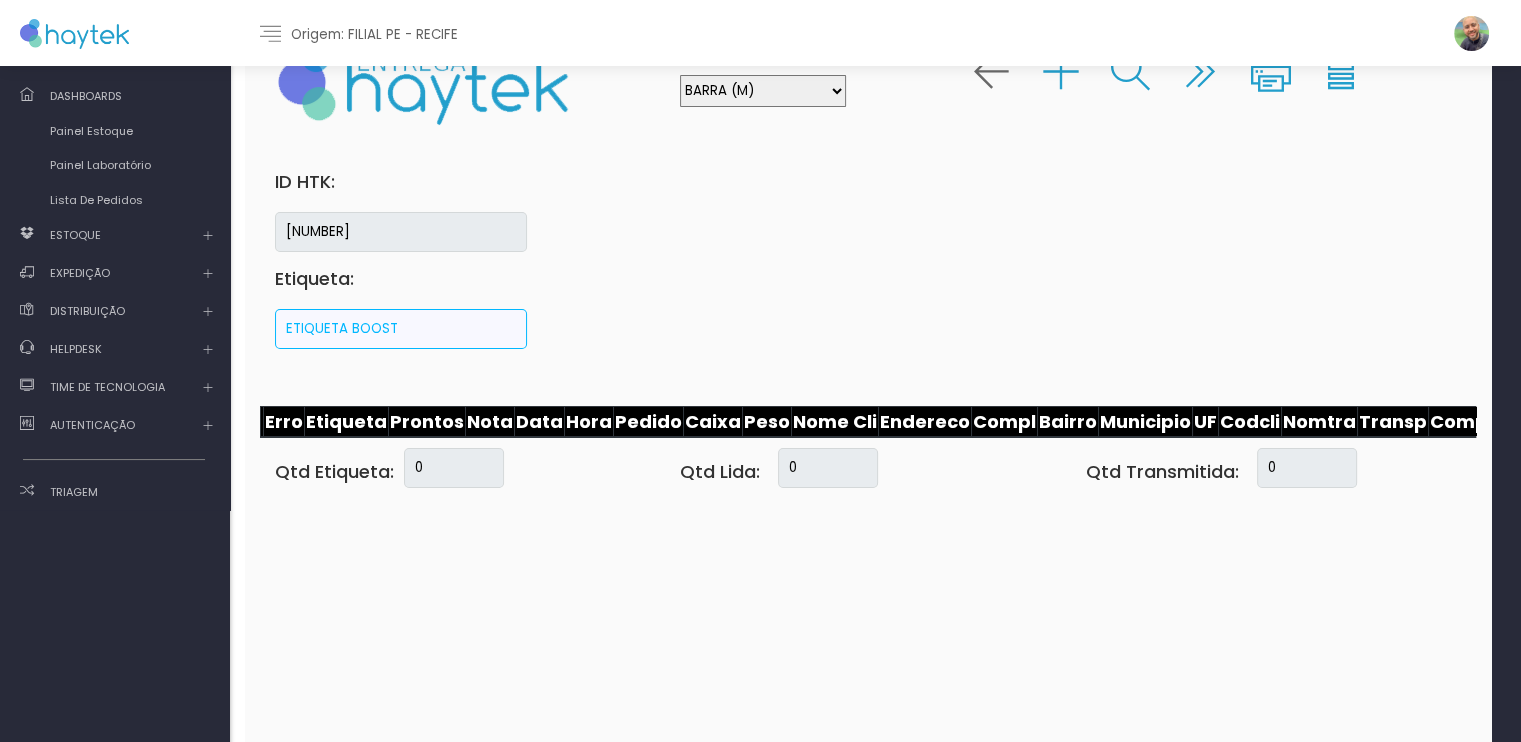 click on "NITEROI (M) BARRA (M) SG (M) NI (M) SEM ROTA TIJUCA (M) MADU (M) ILHA (M) IPANEMA (M) JPA (M) ITABORAI (M) SUCESSO (M) CENTRO (M) CENTRO REC ZONA NORTE REC COPA (T) PRAZERES + CAJUEIRO ZONA SUL REC CG (M) ICARAI (M) CATETE (T) PETROPOLIS (N) VILA ISABEL (M) MARICÁ (N) PALHOÇA FLORIPA SJM (M) MACACU (N) RIO BONITO (N) CAXIAS (M) ZEREZES (M) MEIER (M) CASIMIRO (T/S) NORTE ITAGUAI" at bounding box center (763, 91) 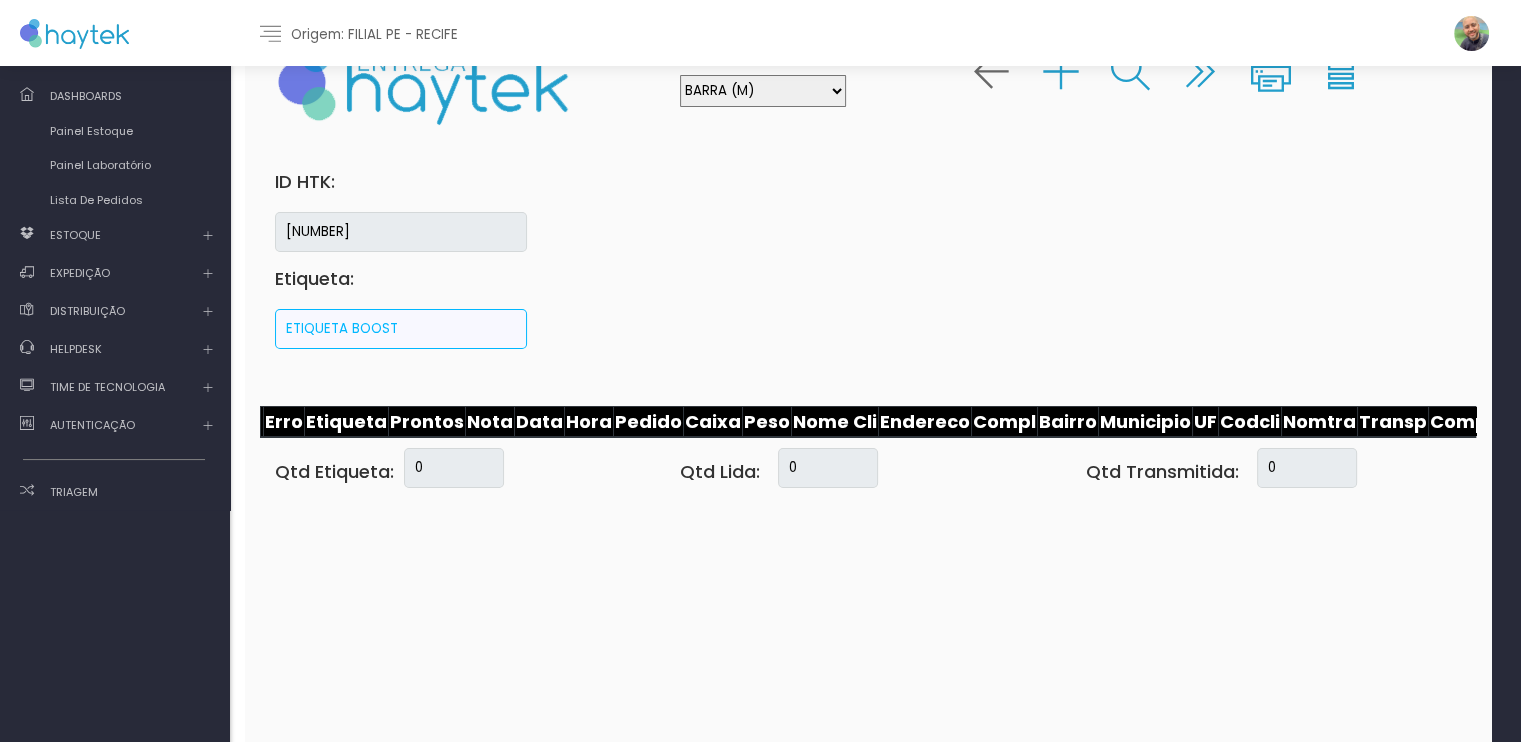 click on "NITEROI (M) BARRA (M) SG (M) NI (M) SEM ROTA TIJUCA (M) MADU (M) ILHA (M) IPANEMA (M) JPA (M) ITABORAI (M) SUCESSO (M) CENTRO (M) CENTRO REC ZONA NORTE REC COPA (T) PRAZERES + CAJUEIRO ZONA SUL REC CG (M) ICARAI (M) CATETE (T) PETROPOLIS (N) VILA ISABEL (M) MARICÁ (N) PALHOÇA FLORIPA SJM (M) MACACU (N) RIO BONITO (N) CAXIAS (M) ZEREZES (M) MEIER (M) CASIMIRO (T/S) NORTE ITAGUAI" at bounding box center (763, 91) 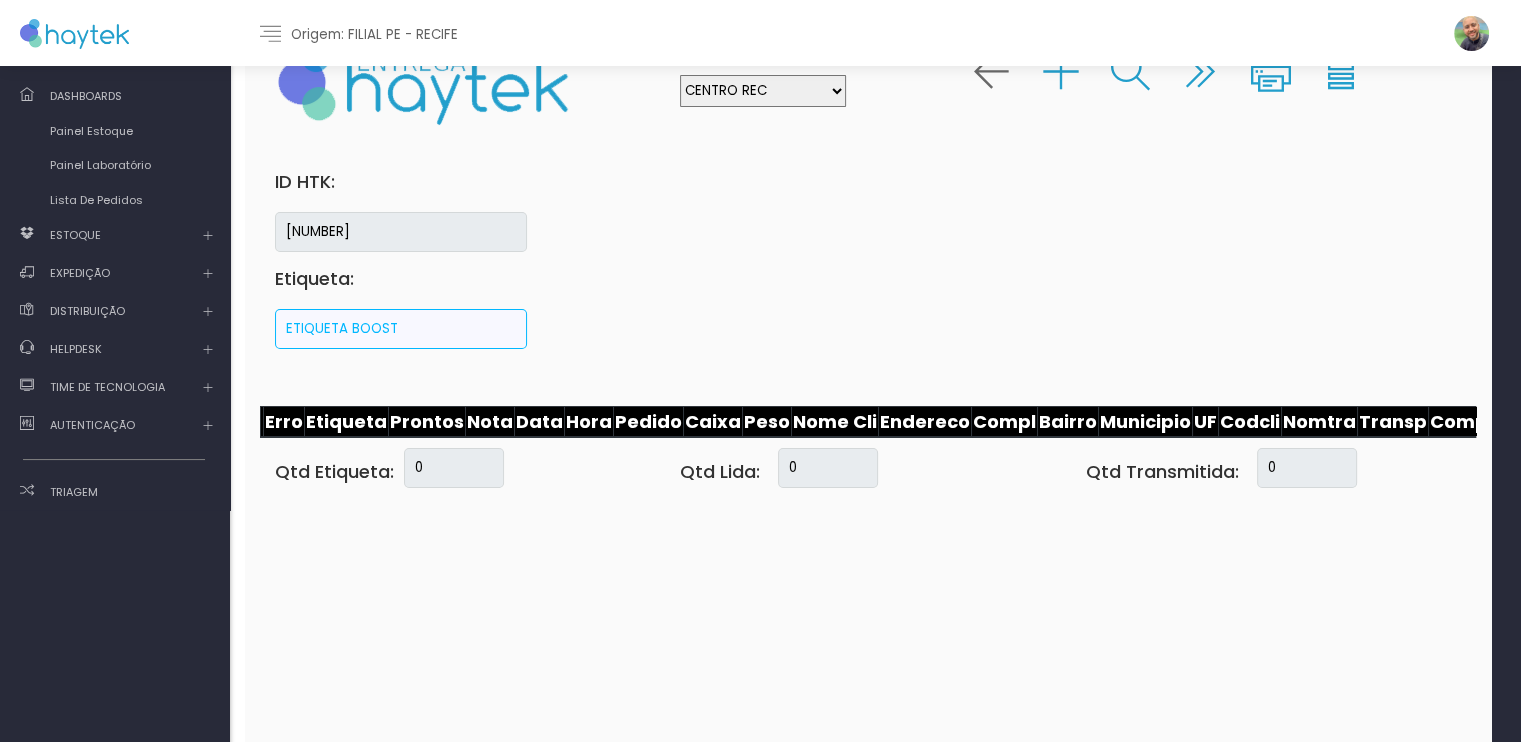 click on "NITEROI (M) BARRA (M) SG (M) NI (M) SEM ROTA TIJUCA (M) MADU (M) ILHA (M) IPANEMA (M) JPA (M) ITABORAI (M) SUCESSO (M) CENTRO (M) CENTRO REC ZONA NORTE REC COPA (T) PRAZERES + CAJUEIRO ZONA SUL REC CG (M) ICARAI (M) CATETE (T) PETROPOLIS (N) VILA ISABEL (M) MARICÁ (N) PALHOÇA FLORIPA SJM (M) MACACU (N) RIO BONITO (N) CAXIAS (M) ZEREZES (M) MEIER (M) CASIMIRO (T/S) NORTE ITAGUAI" at bounding box center (763, 91) 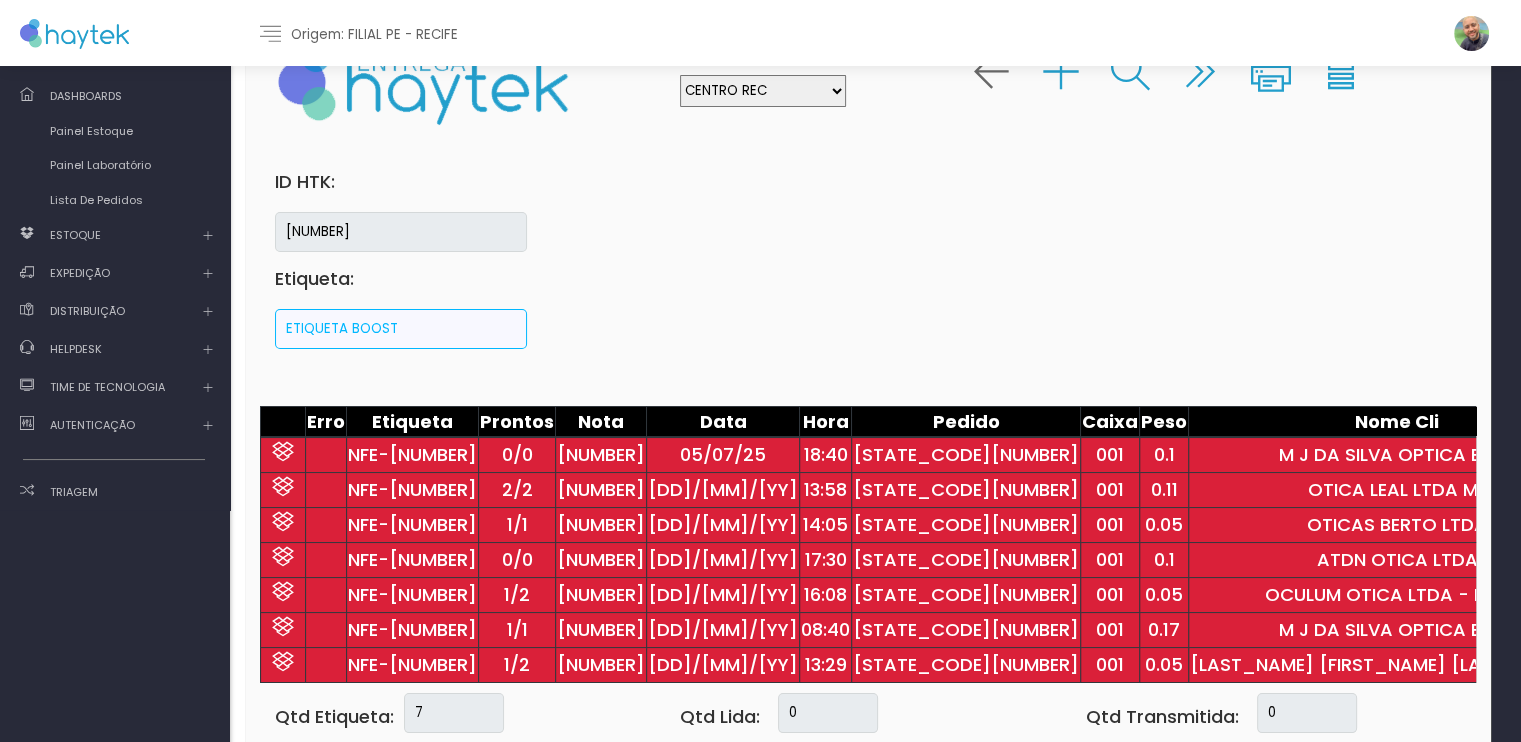 click on "NITEROI (M) BARRA (M) SG (M) NI (M) SEM ROTA TIJUCA (M) MADU (M) ILHA (M) IPANEMA (M) JPA (M) ITABORAI (M) SUCESSO (M) CENTRO (M) CENTRO REC ZONA NORTE REC COPA (T) PRAZERES + CAJUEIRO ZONA SUL REC CG (M) ICARAI (M) CATETE (T) PETROPOLIS (N) VILA ISABEL (M) MARICÁ (N) PALHOÇA FLORIPA SJM (M) MACACU (N) RIO BONITO (N) CAXIAS (M) ZEREZES (M) MEIER (M) CASIMIRO (T/S) NORTE ITAGUAI" at bounding box center (763, 91) 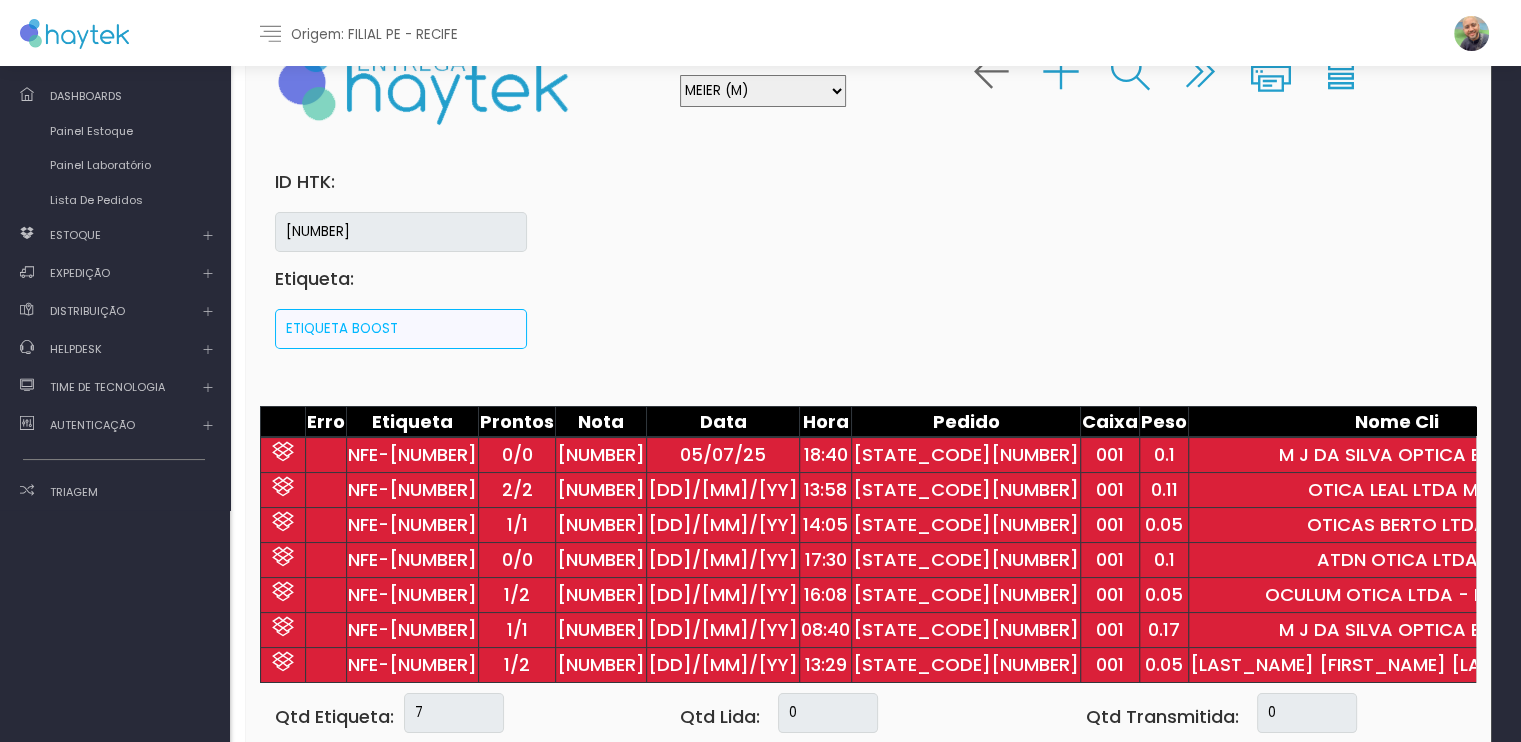 click on "NITEROI (M) BARRA (M) SG (M) NI (M) SEM ROTA TIJUCA (M) MADU (M) ILHA (M) IPANEMA (M) JPA (M) ITABORAI (M) SUCESSO (M) CENTRO (M) CENTRO REC ZONA NORTE REC COPA (T) PRAZERES + CAJUEIRO ZONA SUL REC CG (M) ICARAI (M) CATETE (T) PETROPOLIS (N) VILA ISABEL (M) MARICÁ (N) PALHOÇA FLORIPA SJM (M) MACACU (N) RIO BONITO (N) CAXIAS (M) ZEREZES (M) MEIER (M) CASIMIRO (T/S) NORTE ITAGUAI" at bounding box center [763, 91] 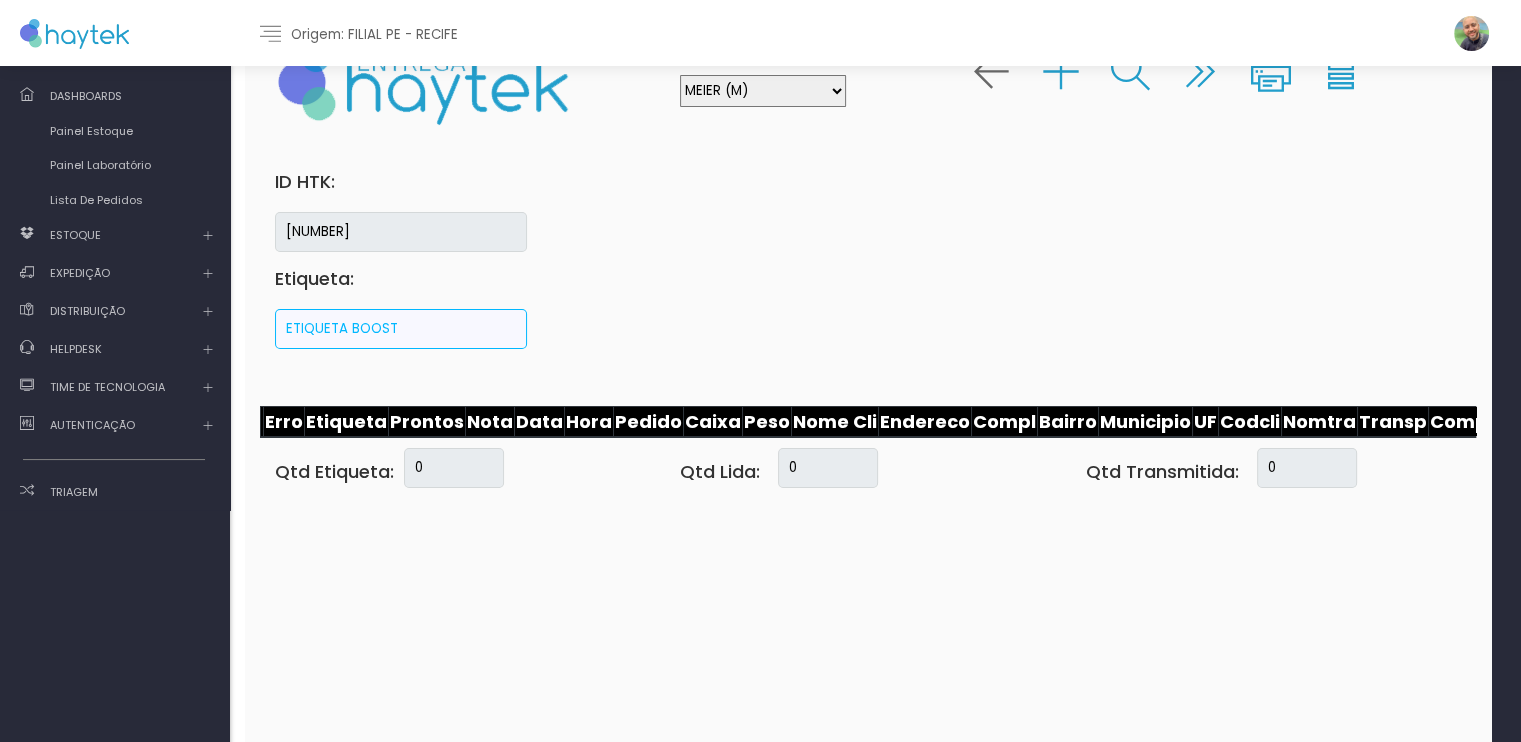 click on "NITEROI (M) BARRA (M) SG (M) NI (M) SEM ROTA TIJUCA (M) MADU (M) ILHA (M) IPANEMA (M) JPA (M) ITABORAI (M) SUCESSO (M) CENTRO (M) CENTRO REC ZONA NORTE REC COPA (T) PRAZERES + CAJUEIRO ZONA SUL REC CG (M) ICARAI (M) CATETE (T) PETROPOLIS (N) VILA ISABEL (M) MARICÁ (N) PALHOÇA FLORIPA SJM (M) MACACU (N) RIO BONITO (N) CAXIAS (M) ZEREZES (M) MEIER (M) CASIMIRO (T/S) NORTE ITAGUAI" at bounding box center (763, 91) 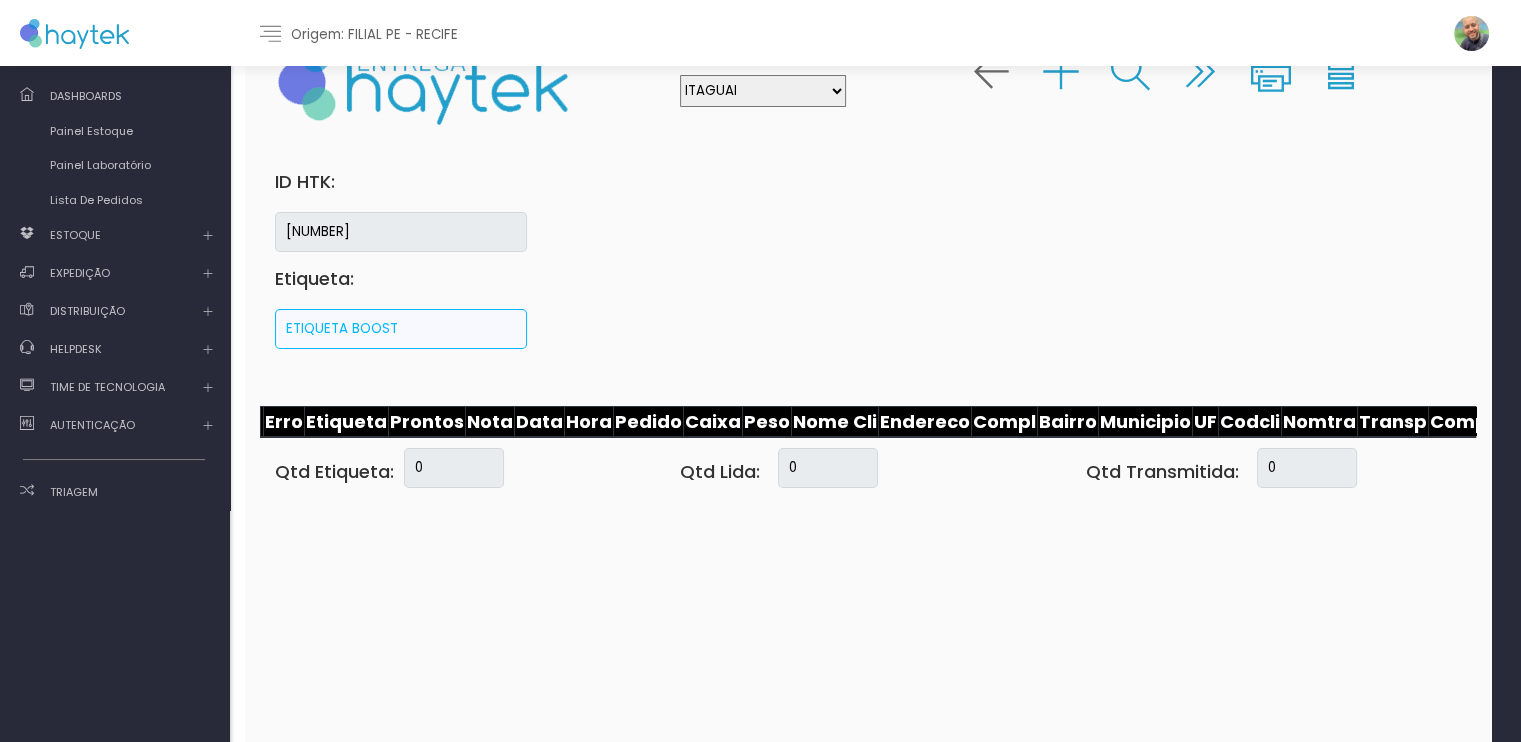 click on "NITEROI (M) BARRA (M) SG (M) NI (M) SEM ROTA TIJUCA (M) MADU (M) ILHA (M) IPANEMA (M) JPA (M) ITABORAI (M) SUCESSO (M) CENTRO (M) CENTRO REC ZONA NORTE REC COPA (T) PRAZERES + CAJUEIRO ZONA SUL REC CG (M) ICARAI (M) CATETE (T) PETROPOLIS (N) VILA ISABEL (M) MARICÁ (N) PALHOÇA FLORIPA SJM (M) MACACU (N) RIO BONITO (N) CAXIAS (M) ZEREZES (M) MEIER (M) CASIMIRO (T/S) NORTE ITAGUAI" at bounding box center (763, 91) 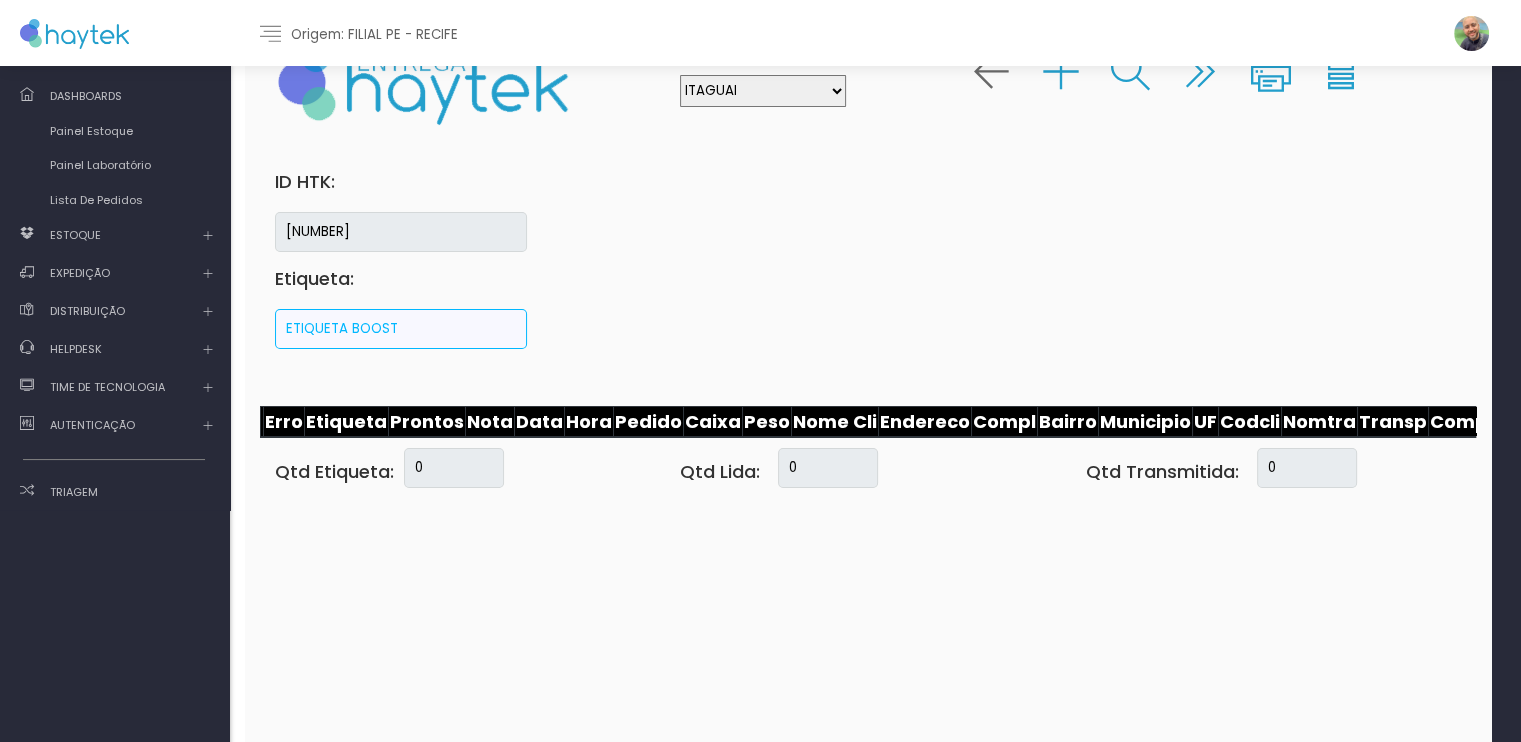 select on "000024" 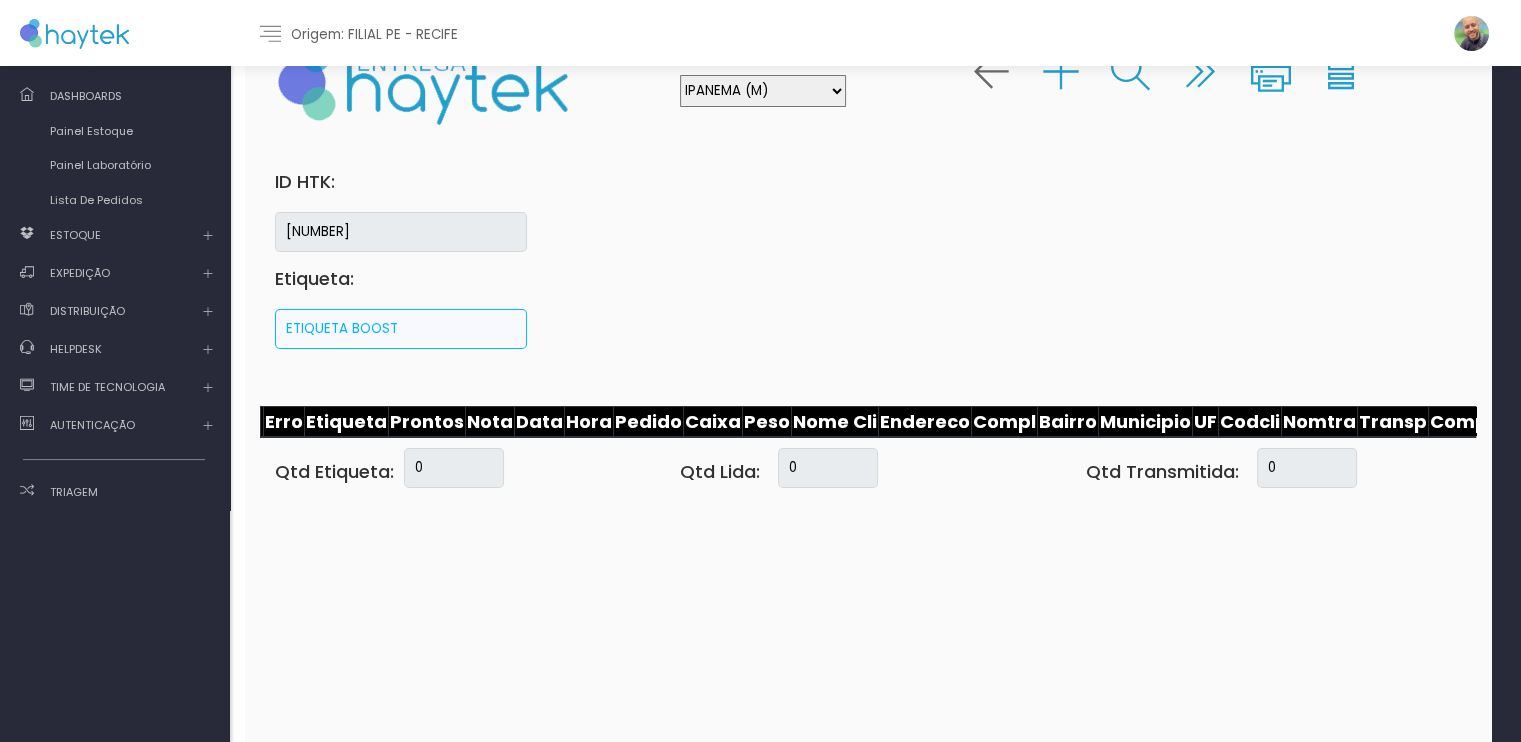 click on "NITEROI (M) BARRA (M) SG (M) NI (M) SEM ROTA TIJUCA (M) MADU (M) ILHA (M) IPANEMA (M) JPA (M) ITABORAI (M) SUCESSO (M) CENTRO (M) CENTRO REC ZONA NORTE REC COPA (T) PRAZERES + CAJUEIRO ZONA SUL REC CG (M) ICARAI (M) CATETE (T) PETROPOLIS (N) VILA ISABEL (M) MARICÁ (N) PALHOÇA FLORIPA SJM (M) MACACU (N) RIO BONITO (N) CAXIAS (M) ZEREZES (M) MEIER (M) CASIMIRO (T/S) NORTE ITAGUAI" at bounding box center [763, 91] 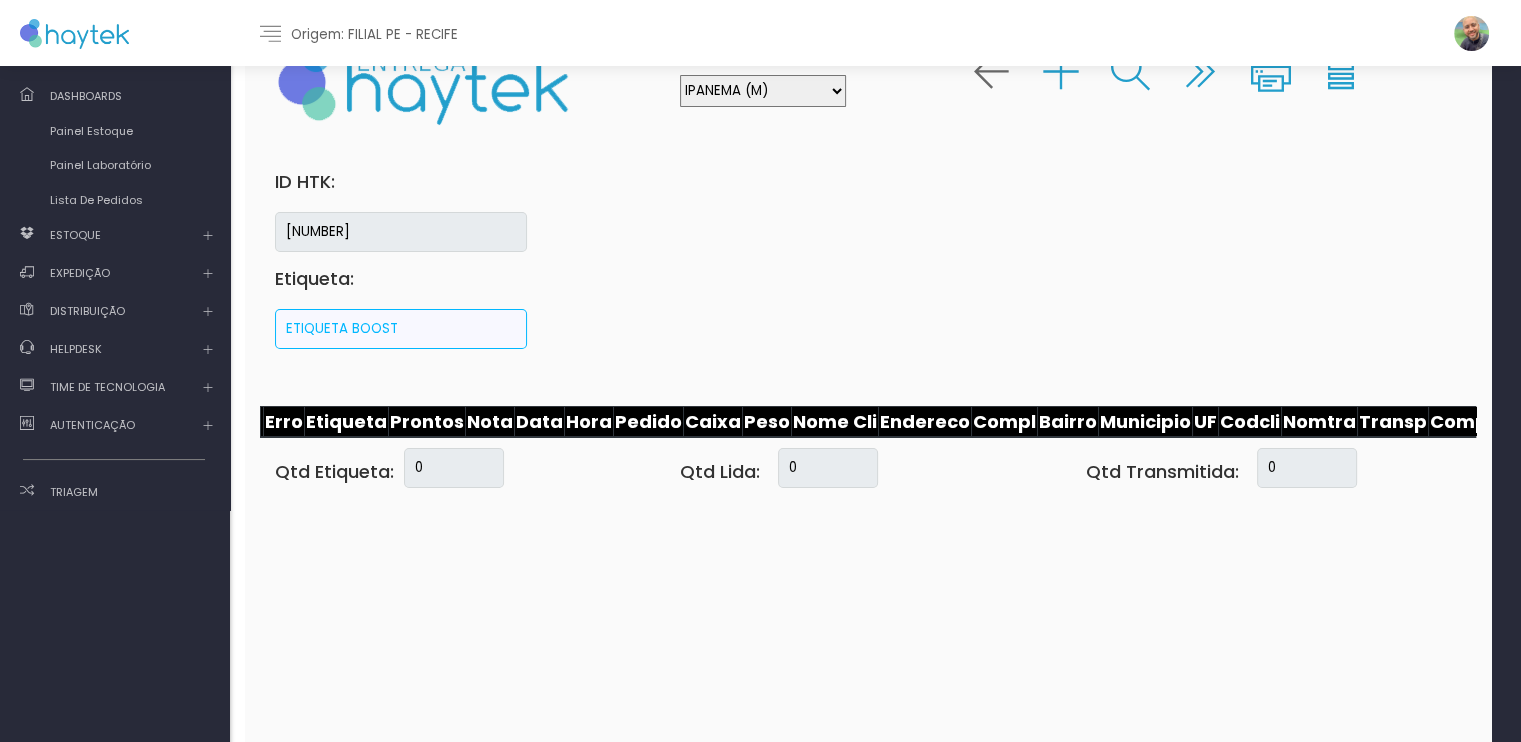 click on "NITEROI (M) BARRA (M) SG (M) NI (M) SEM ROTA TIJUCA (M) MADU (M) ILHA (M) IPANEMA (M) JPA (M) ITABORAI (M) SUCESSO (M) CENTRO (M) CENTRO REC ZONA NORTE REC COPA (T) PRAZERES + CAJUEIRO ZONA SUL REC CG (M) ICARAI (M) CATETE (T) PETROPOLIS (N) VILA ISABEL (M) MARICÁ (N) PALHOÇA FLORIPA SJM (M) MACACU (N) RIO BONITO (N) CAXIAS (M) ZEREZES (M) MEIER (M) CASIMIRO (T/S) NORTE ITAGUAI" at bounding box center (763, 91) 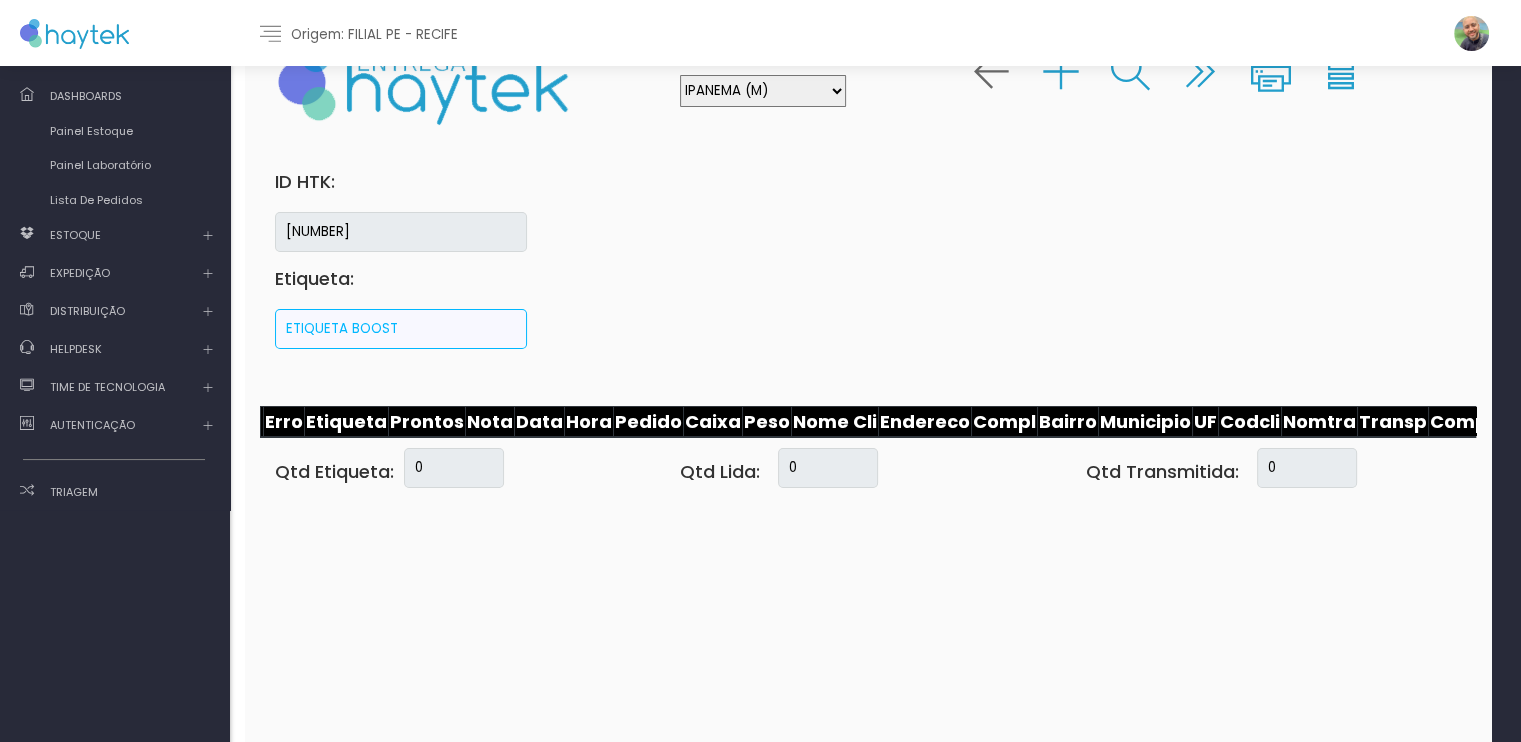 click on "Etiqueta:" at bounding box center [868, 307] 